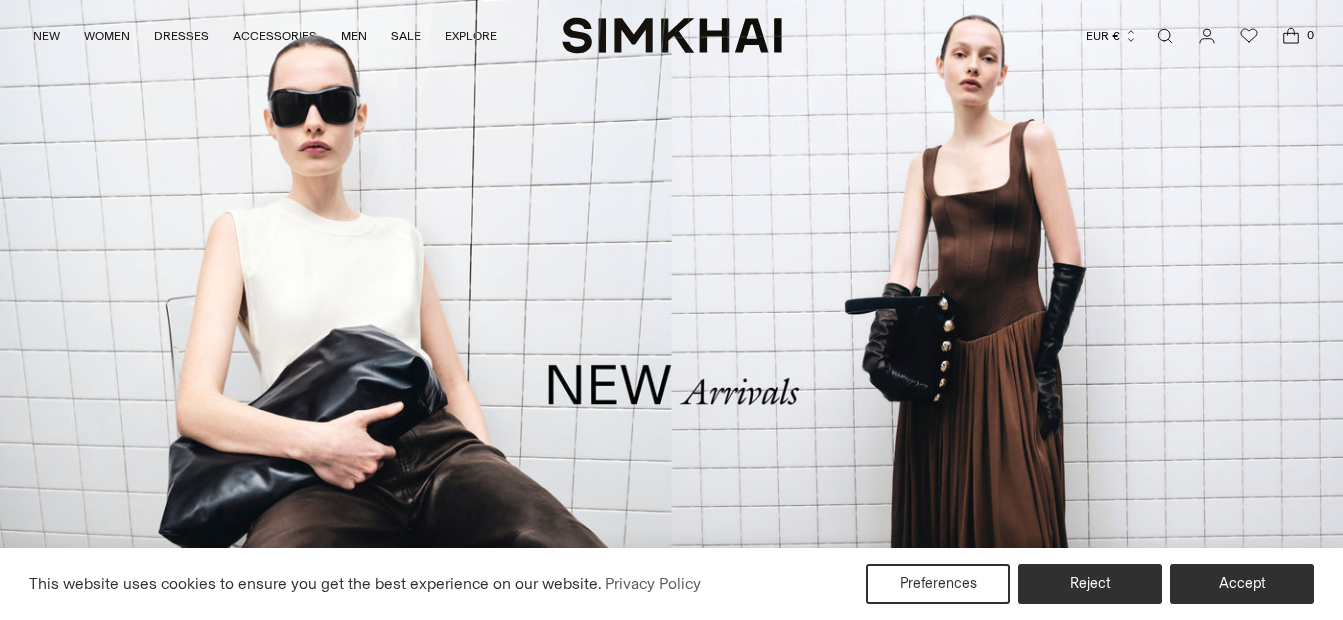 scroll, scrollTop: 0, scrollLeft: 0, axis: both 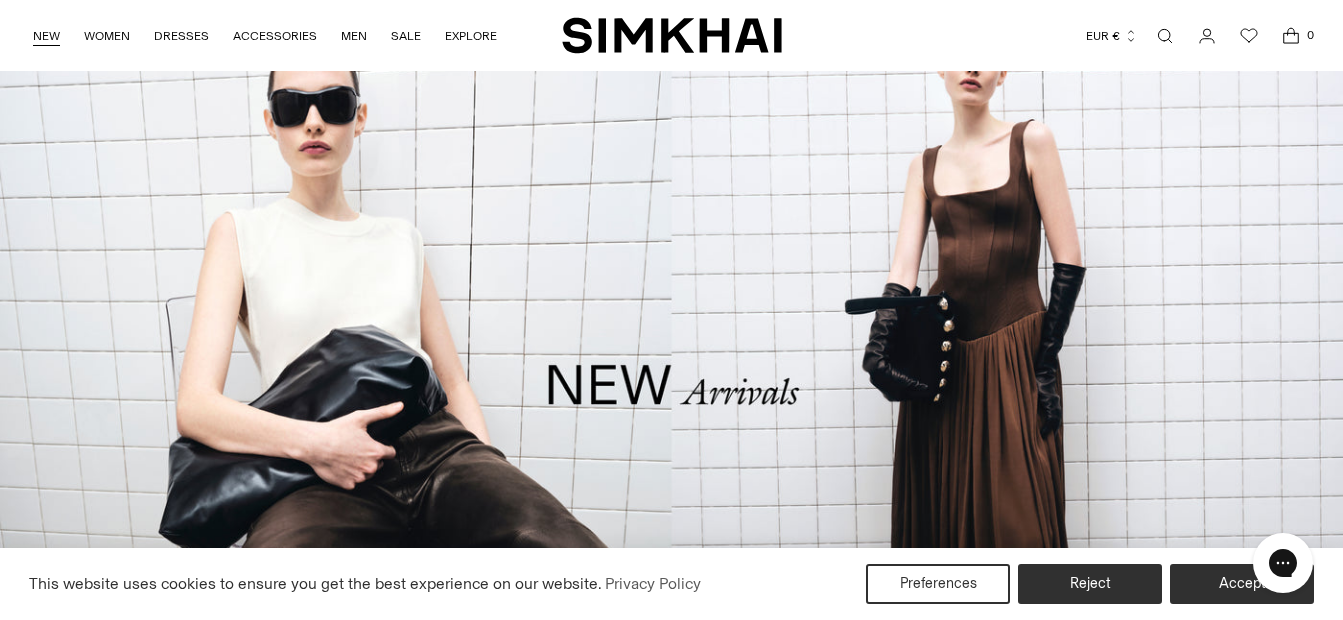 click on "NEW" at bounding box center [46, 36] 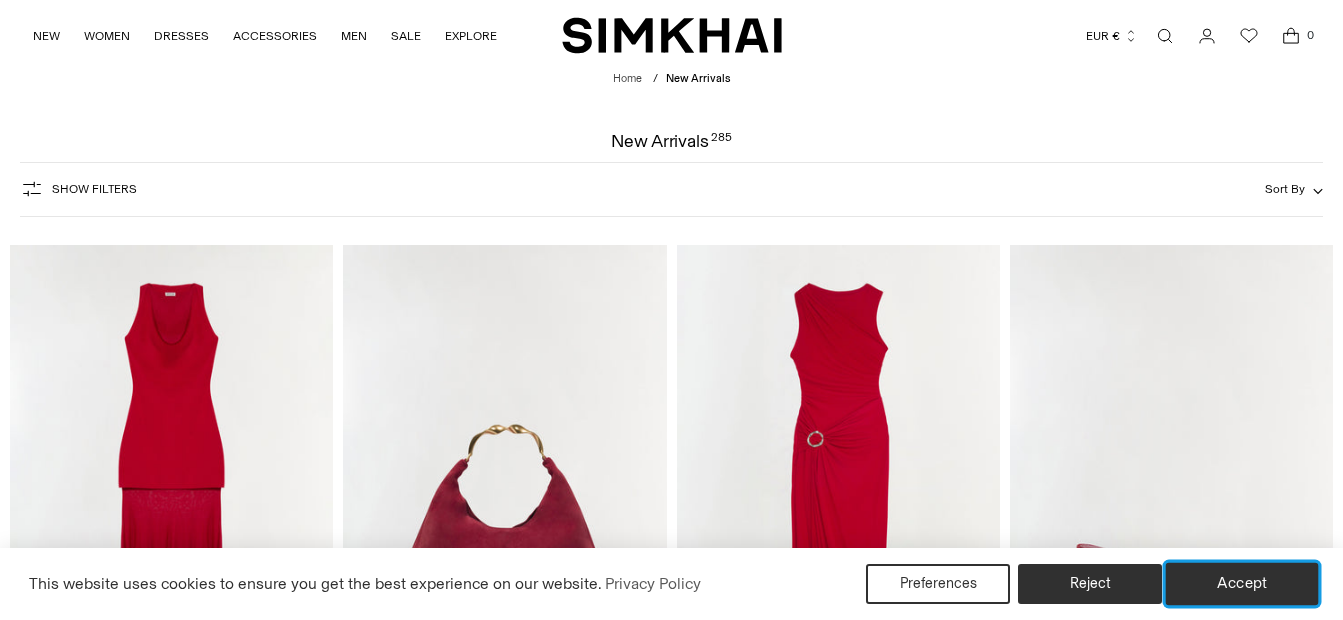 click on "Accept" at bounding box center (1242, 584) 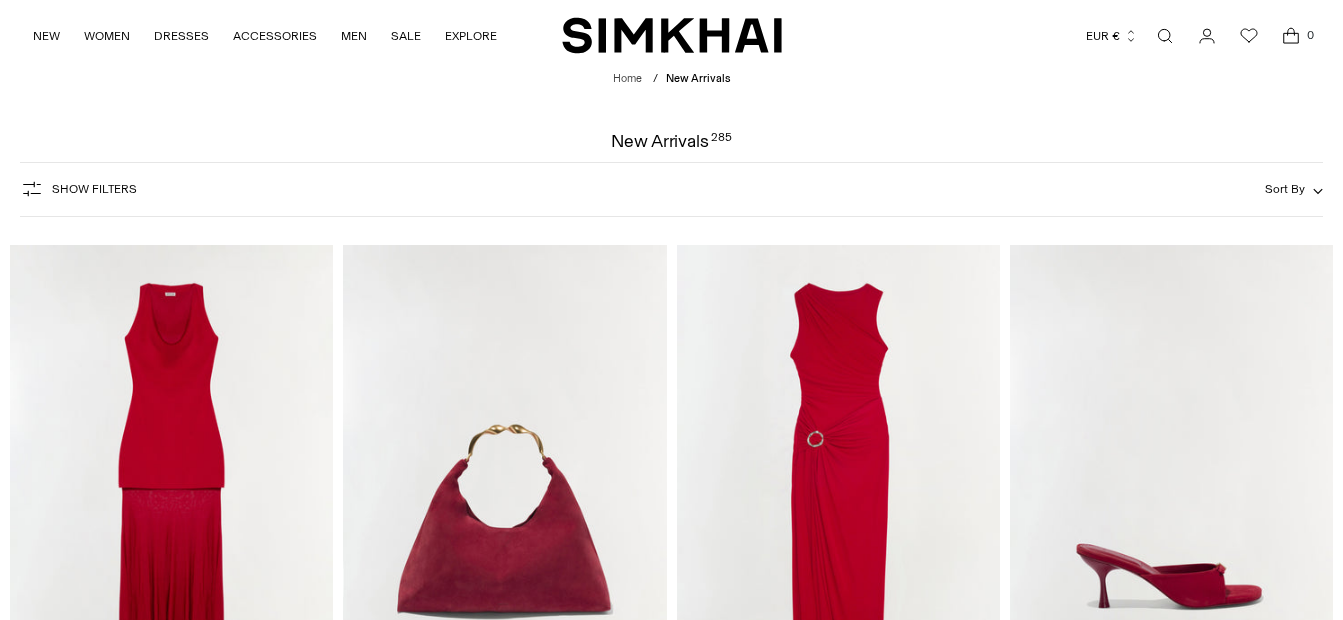 scroll, scrollTop: 0, scrollLeft: 0, axis: both 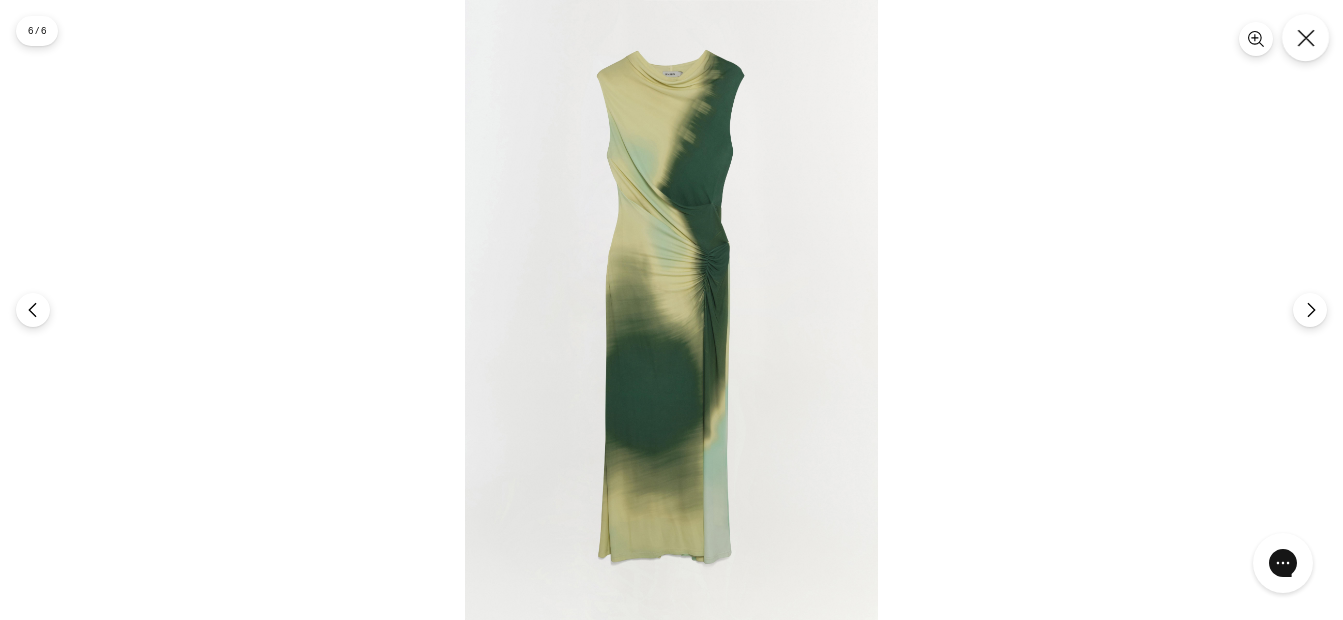 click 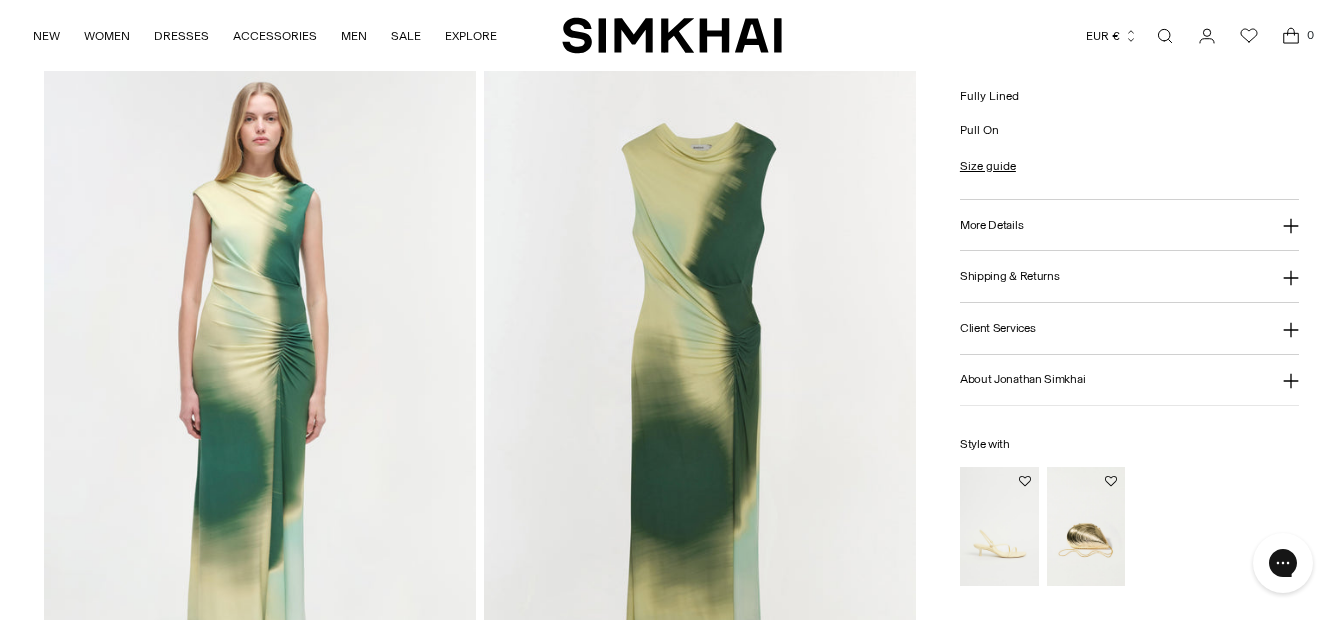 scroll, scrollTop: 65, scrollLeft: 0, axis: vertical 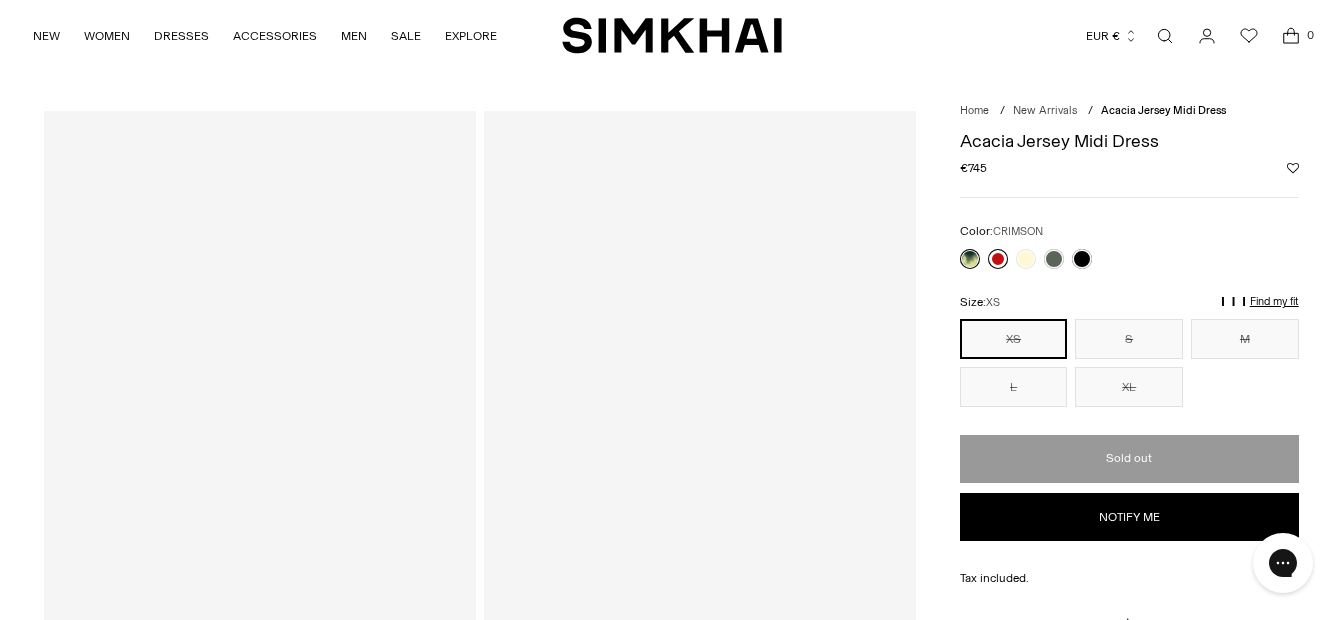 click at bounding box center (998, 259) 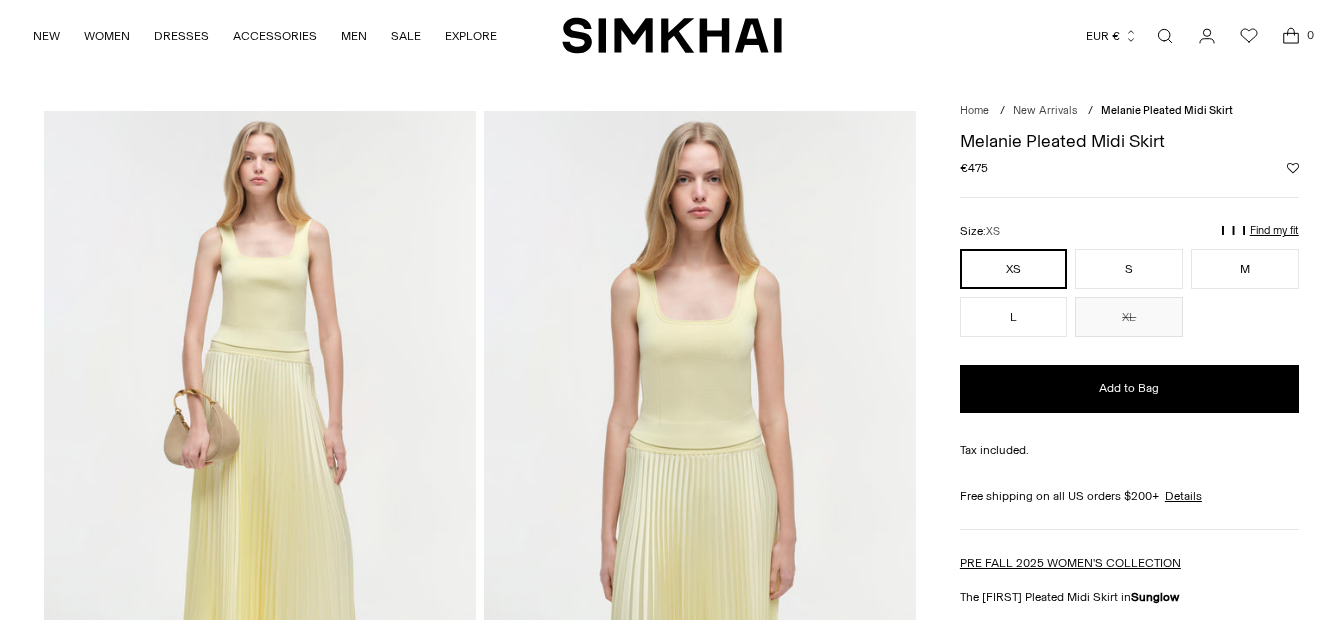 scroll, scrollTop: 0, scrollLeft: 0, axis: both 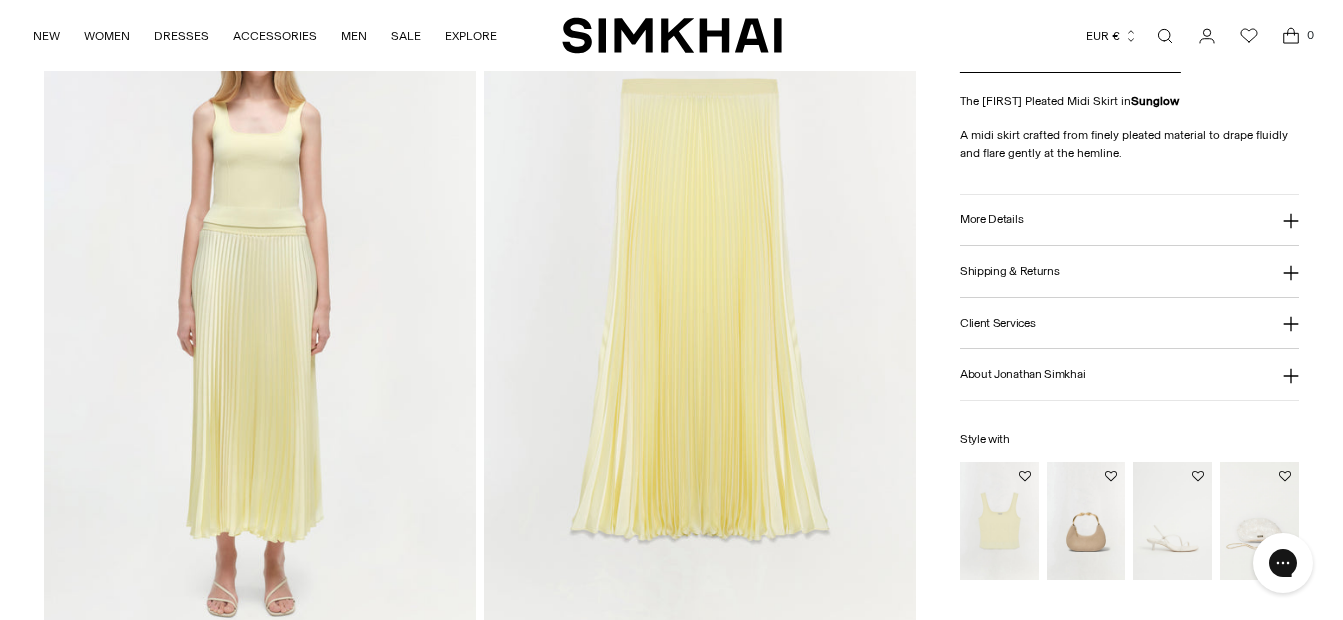 click at bounding box center [700, 311] 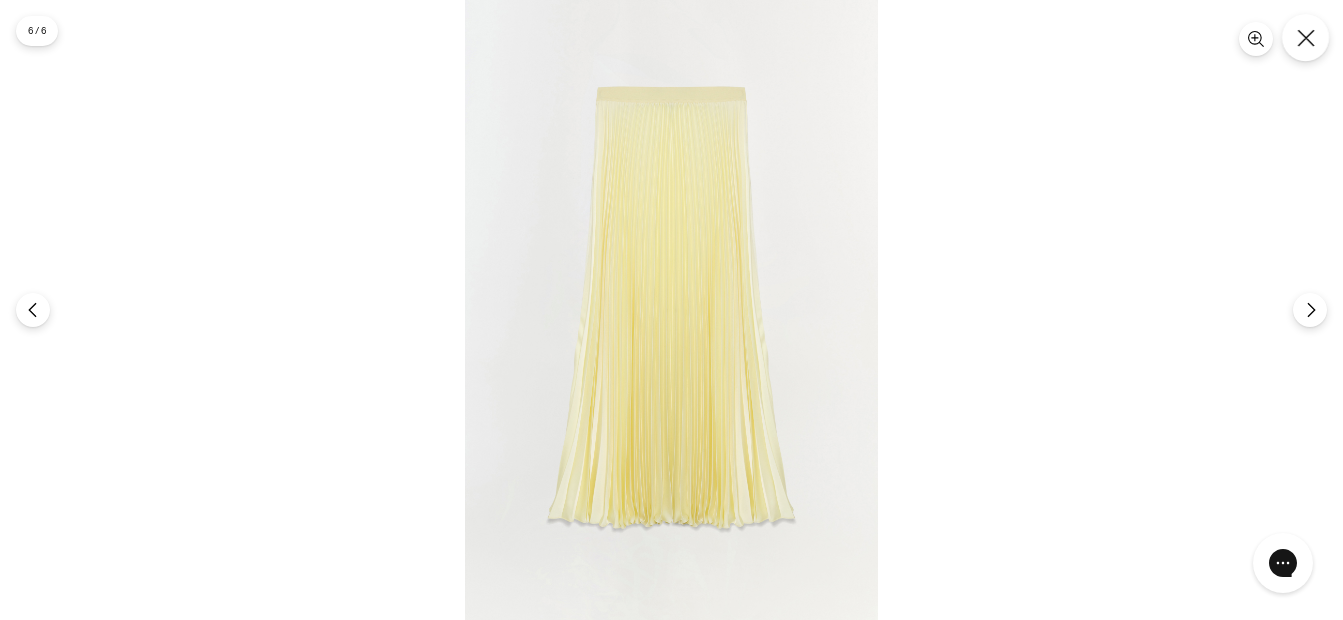 click 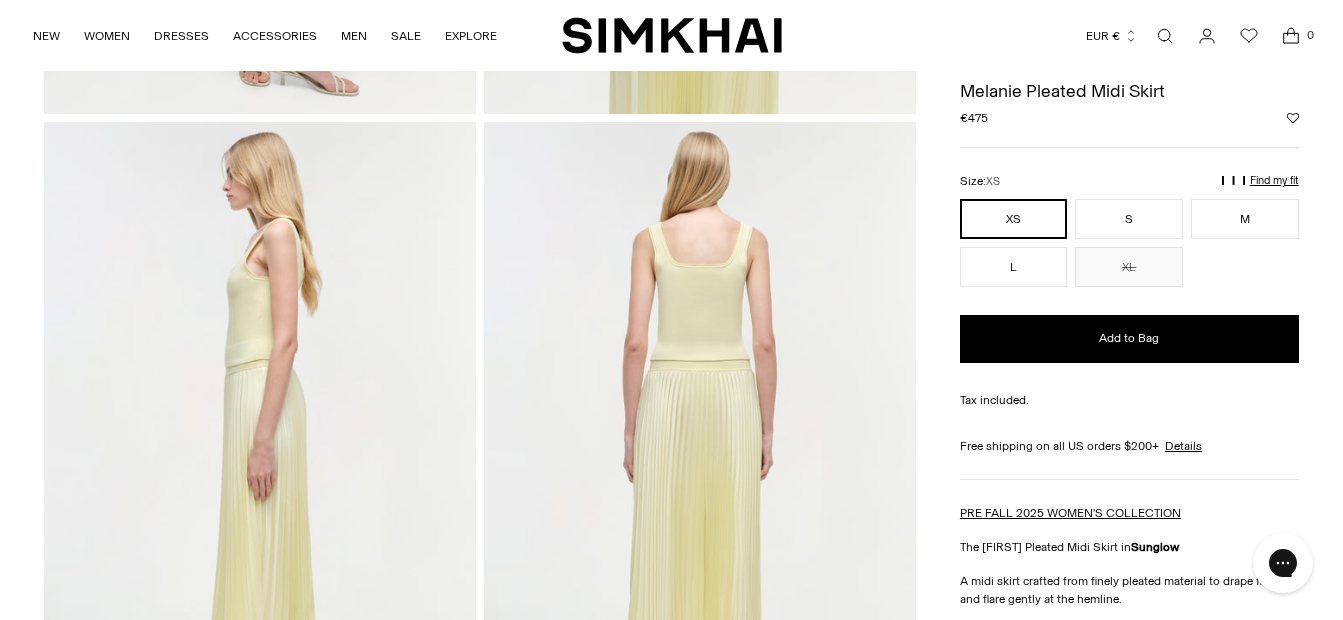 scroll, scrollTop: 378, scrollLeft: 0, axis: vertical 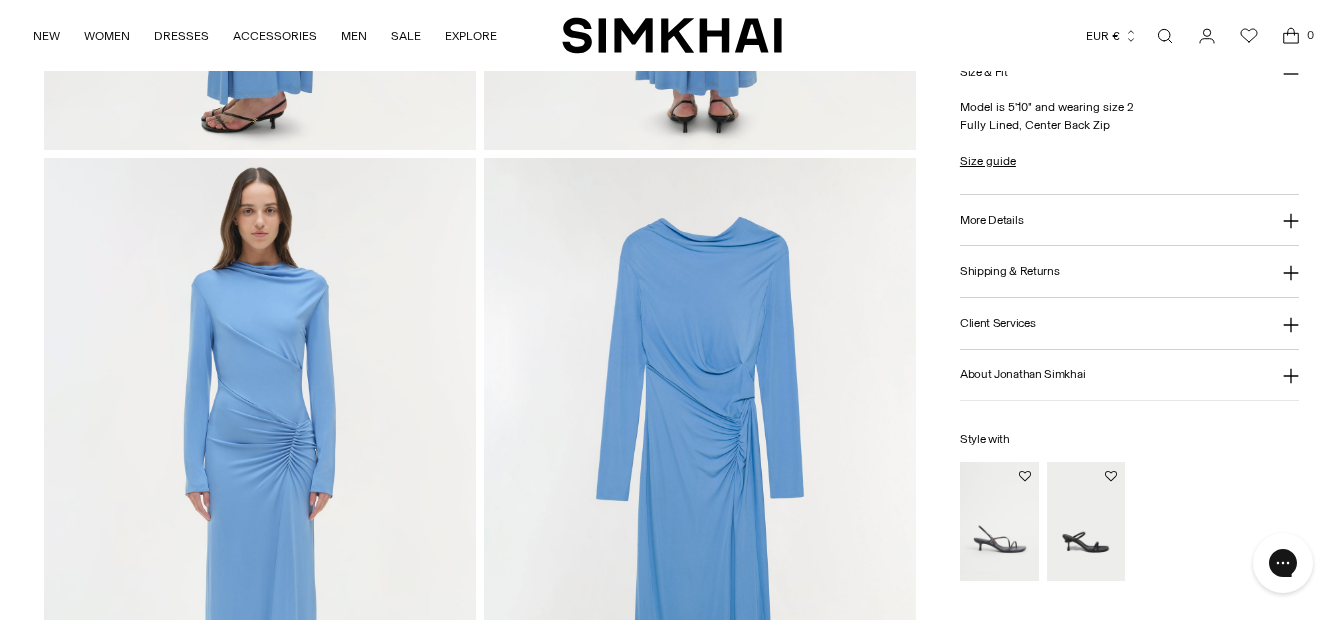 click at bounding box center [700, 481] 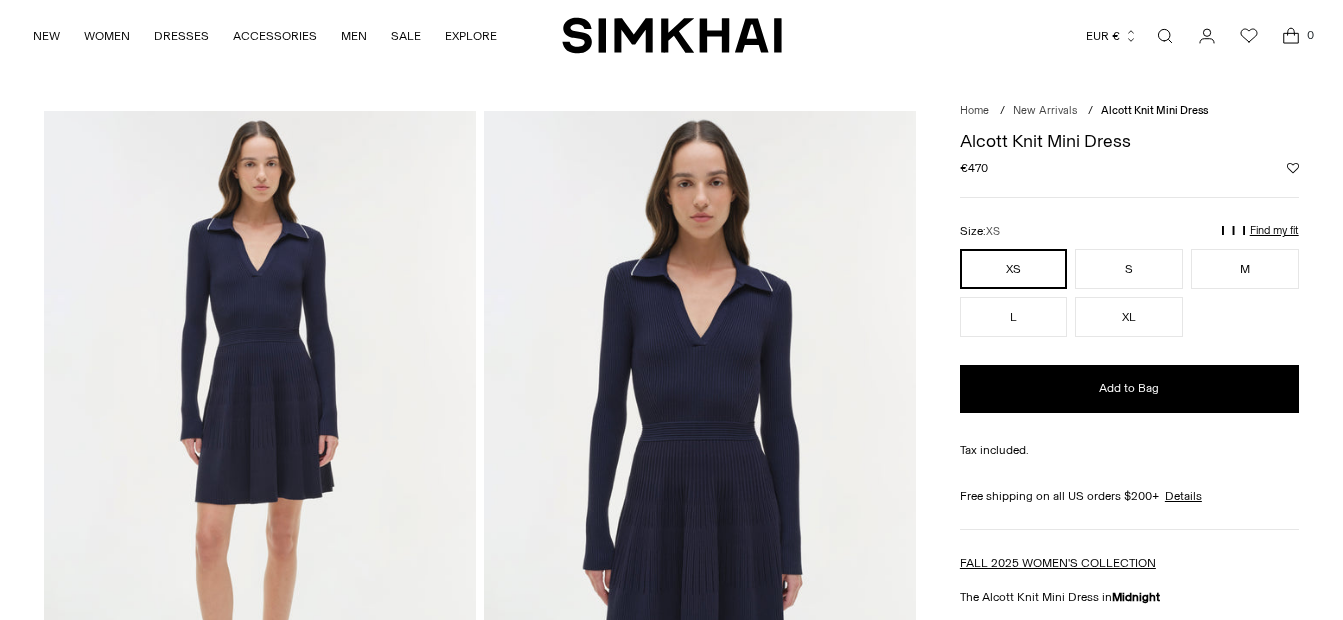 scroll, scrollTop: 0, scrollLeft: 0, axis: both 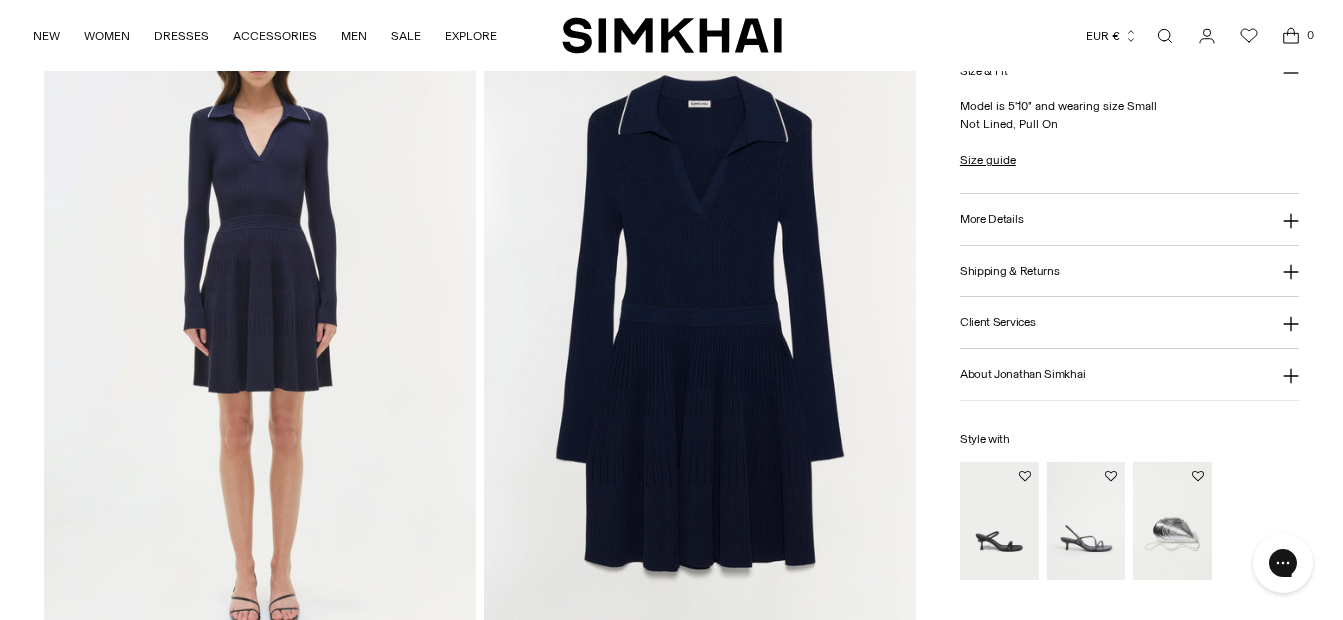 click at bounding box center (700, 318) 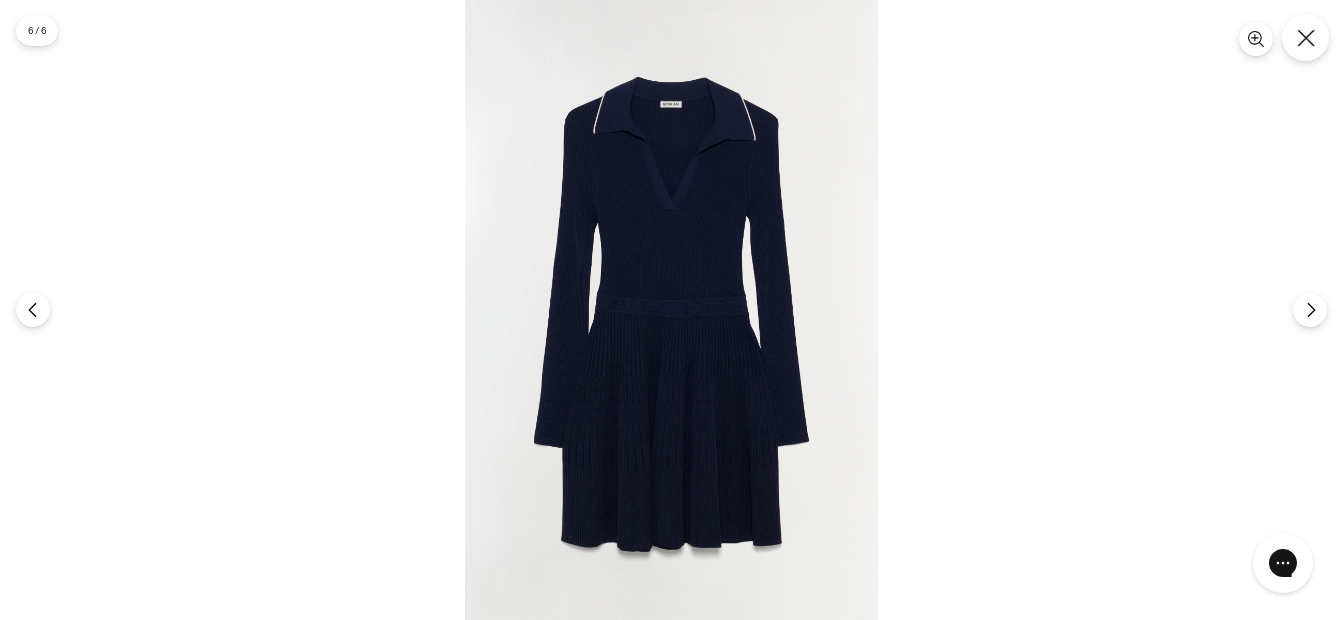 click 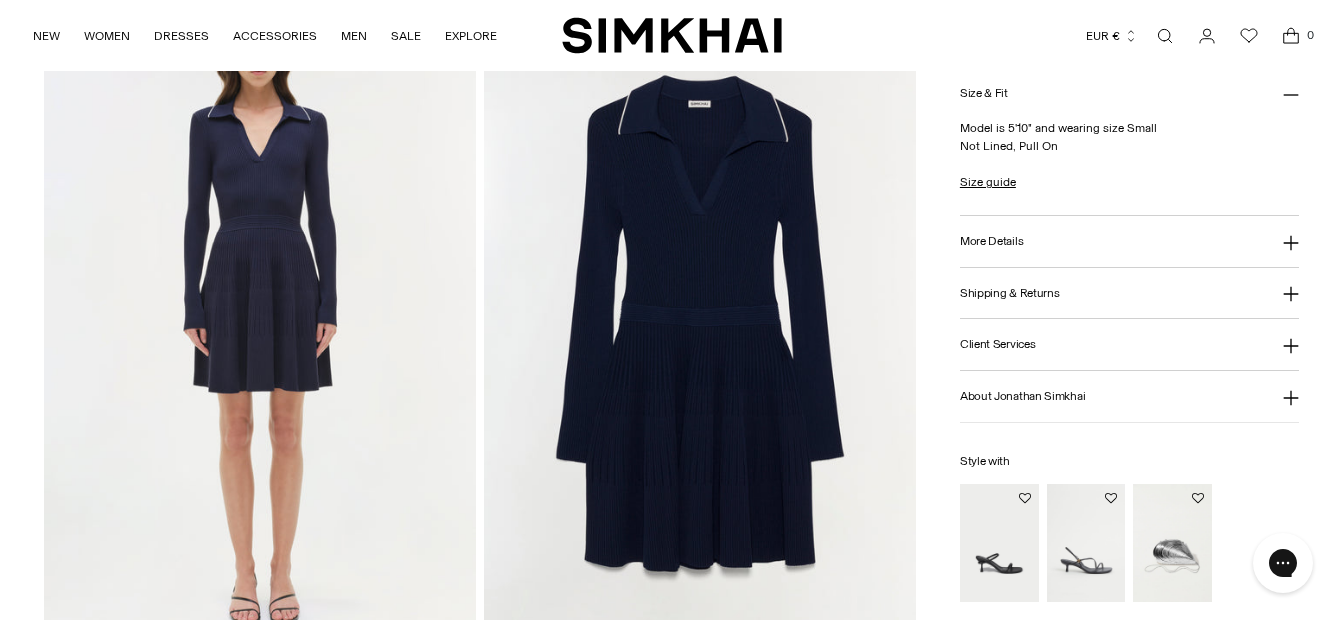 scroll, scrollTop: 0, scrollLeft: 0, axis: both 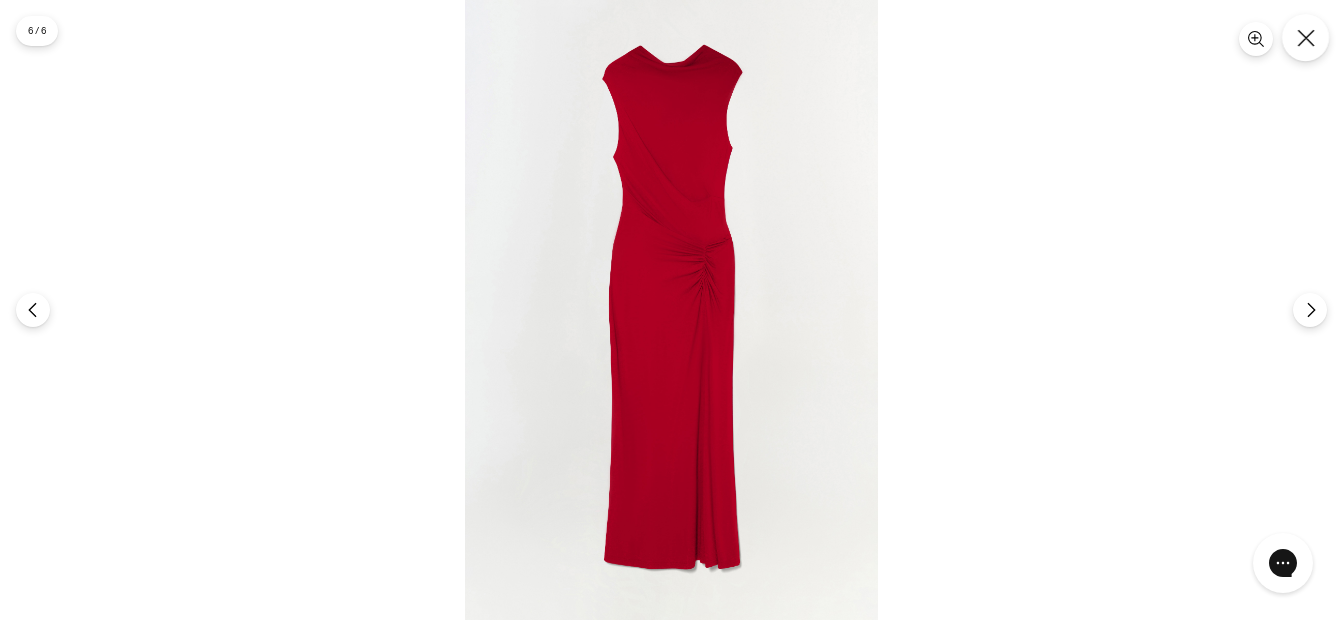 click 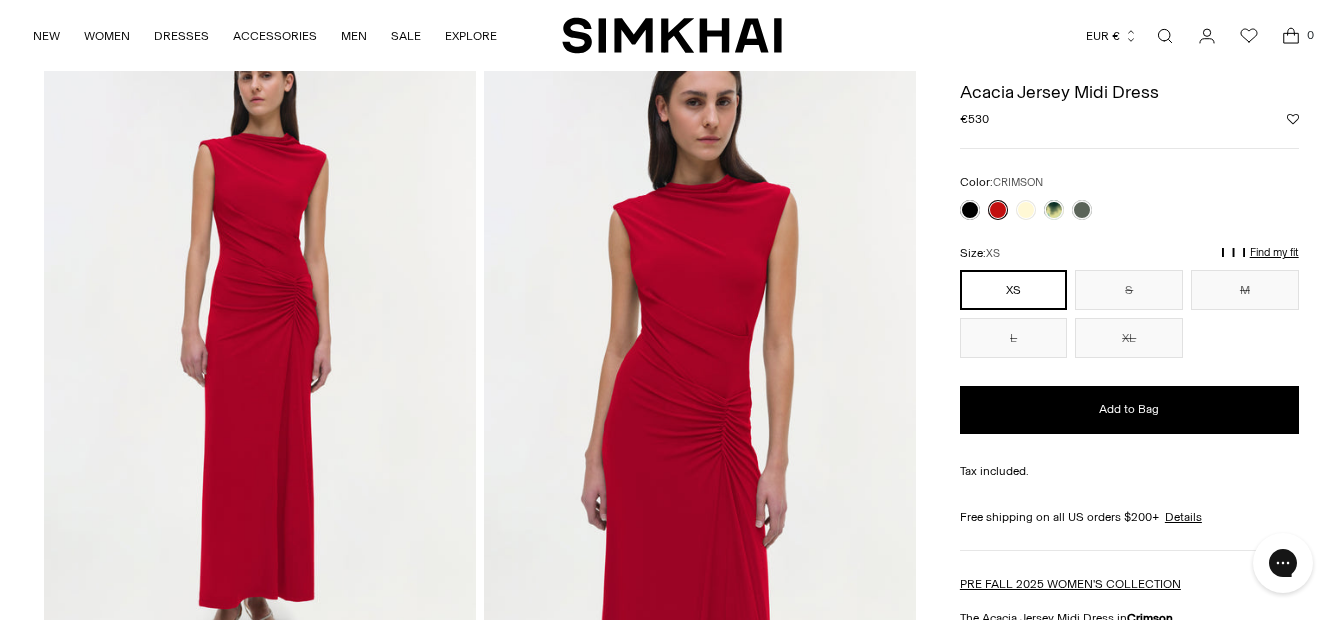 scroll, scrollTop: 0, scrollLeft: 0, axis: both 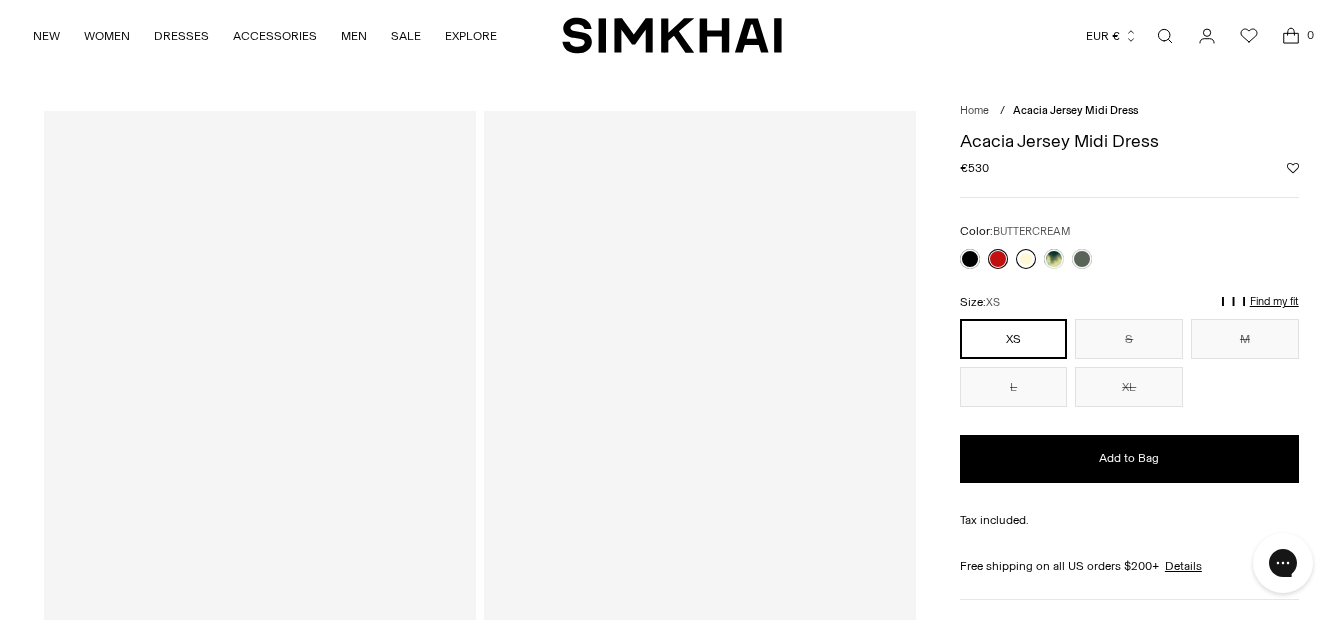 click at bounding box center [1026, 259] 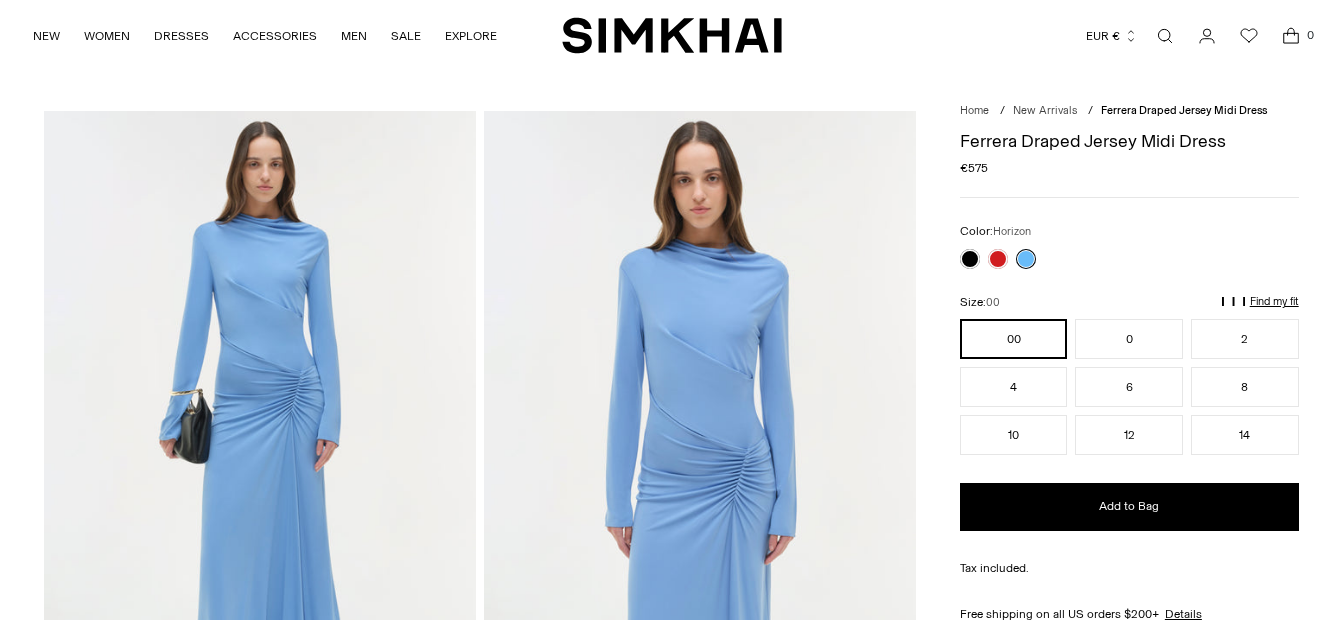 scroll, scrollTop: 0, scrollLeft: 0, axis: both 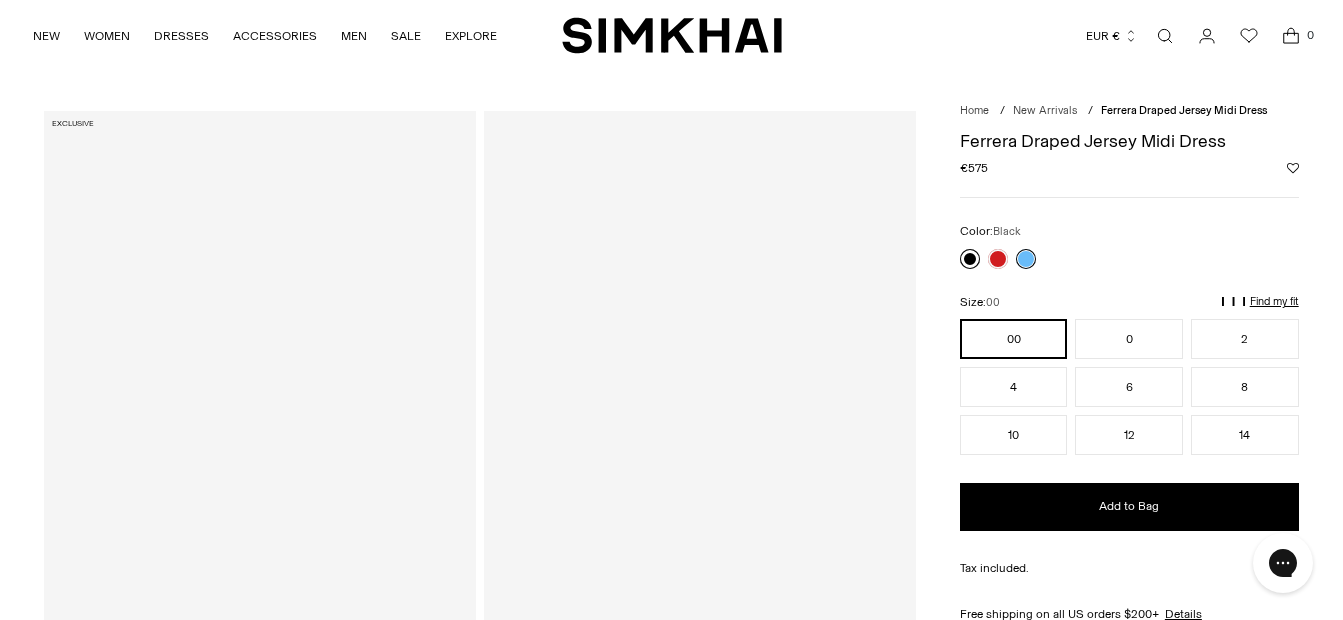 click at bounding box center (970, 259) 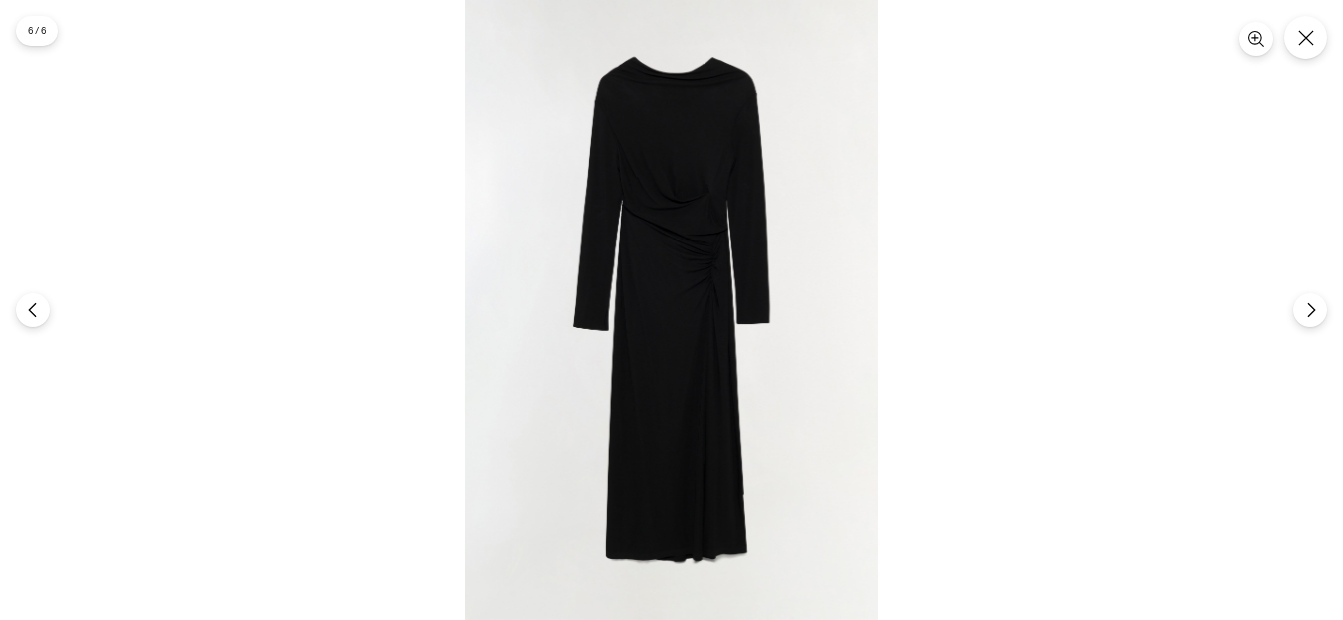 scroll, scrollTop: 1067, scrollLeft: 0, axis: vertical 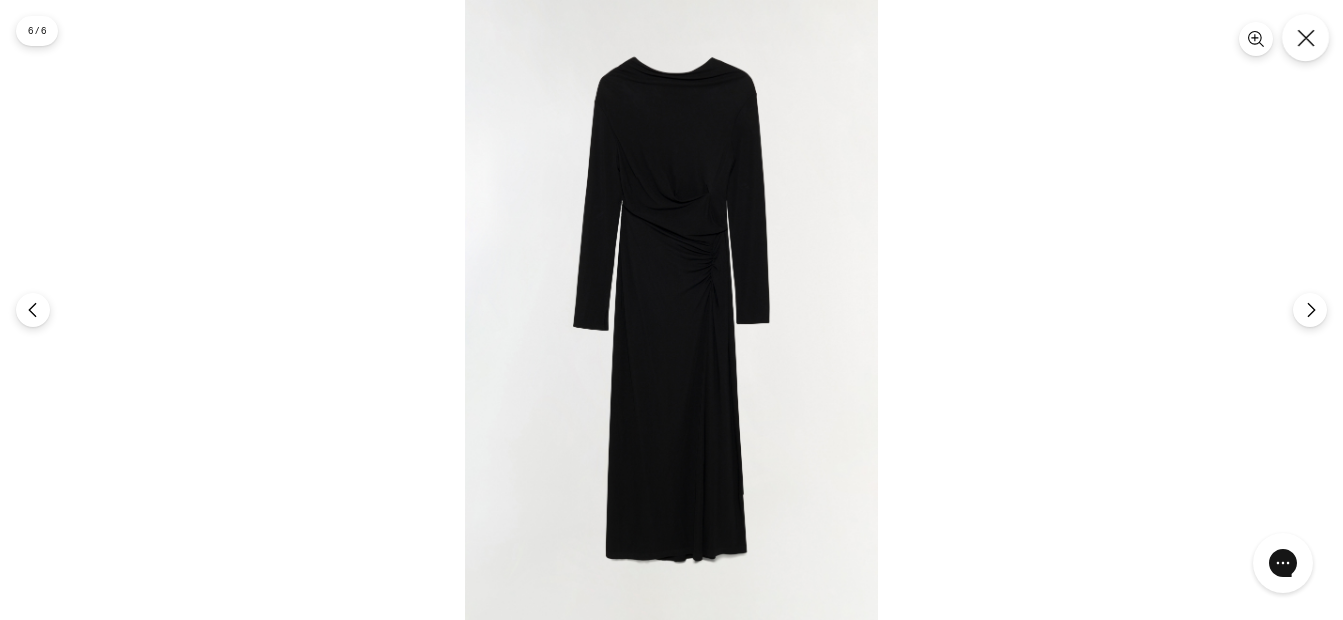 click 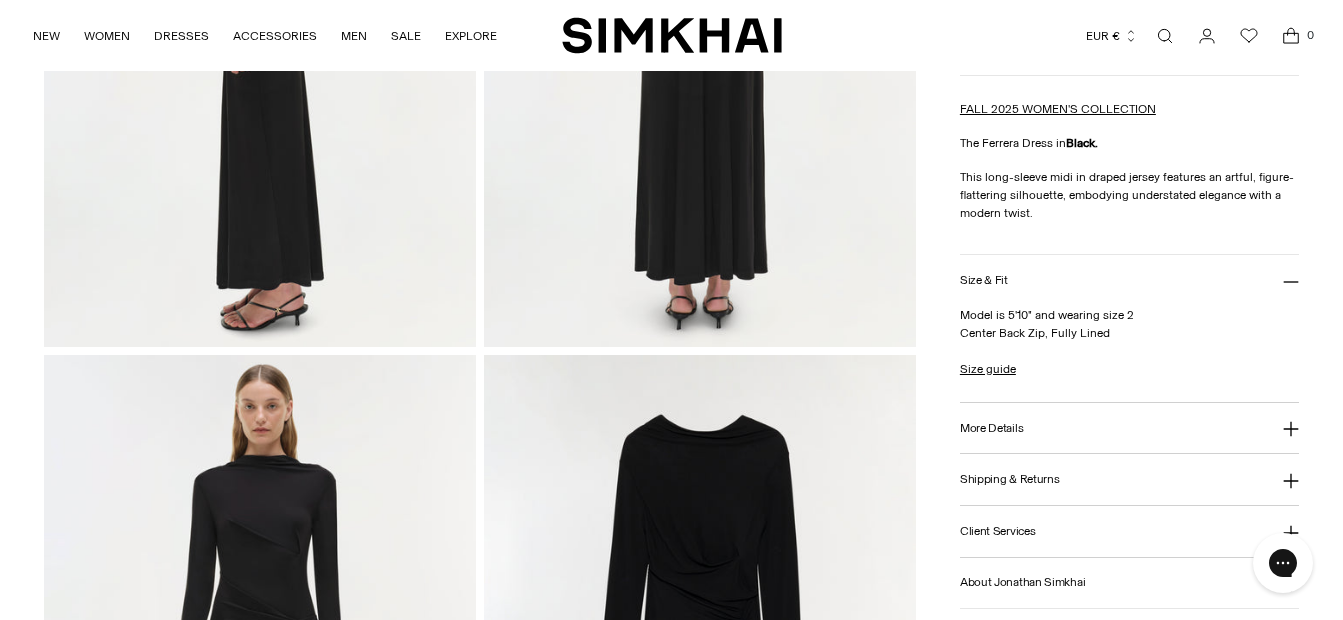 scroll, scrollTop: 0, scrollLeft: 0, axis: both 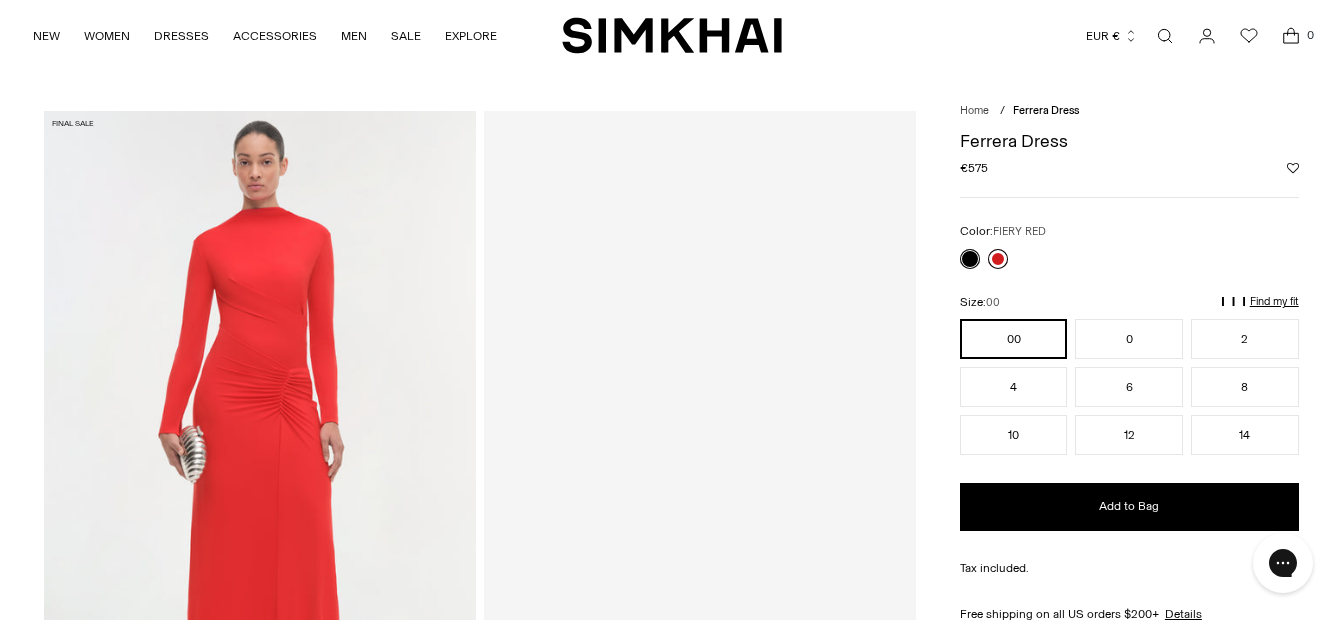 click at bounding box center [998, 259] 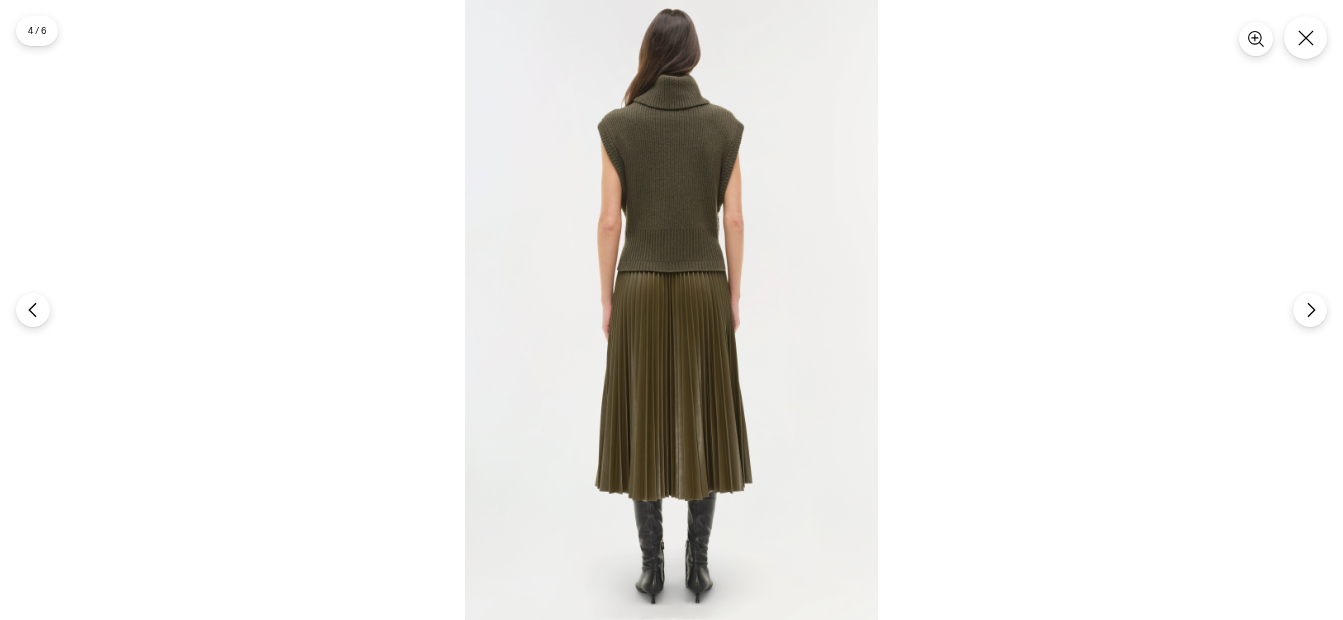 scroll, scrollTop: 0, scrollLeft: 0, axis: both 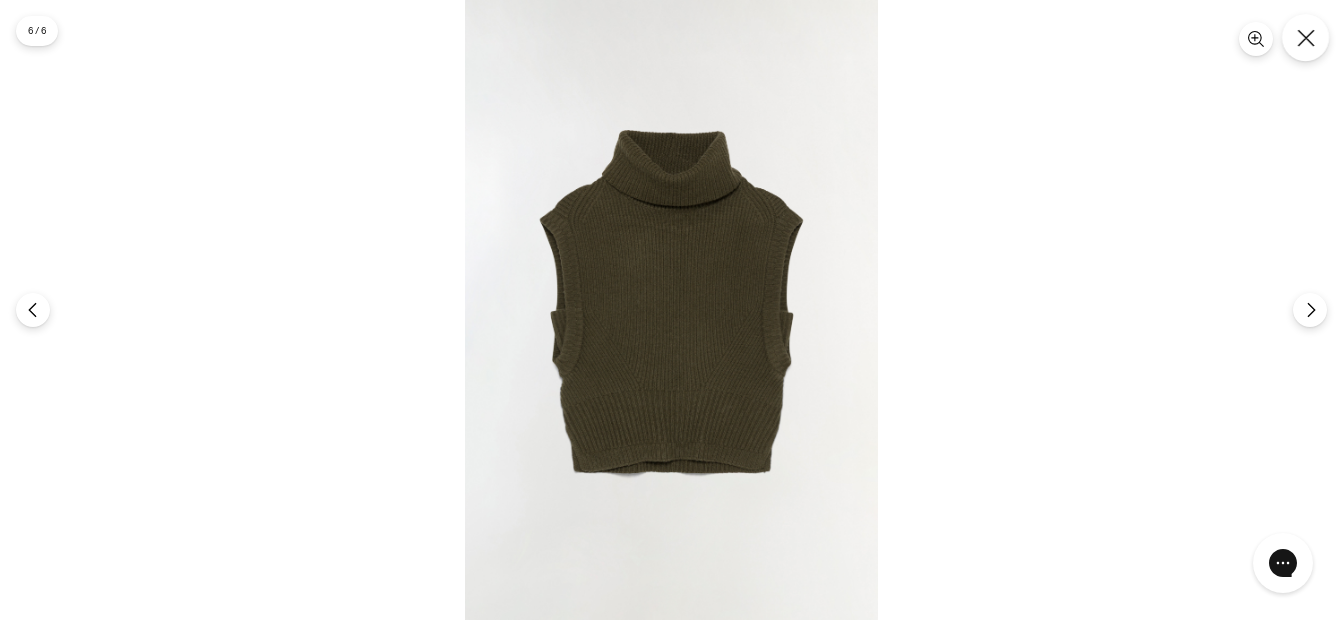 click 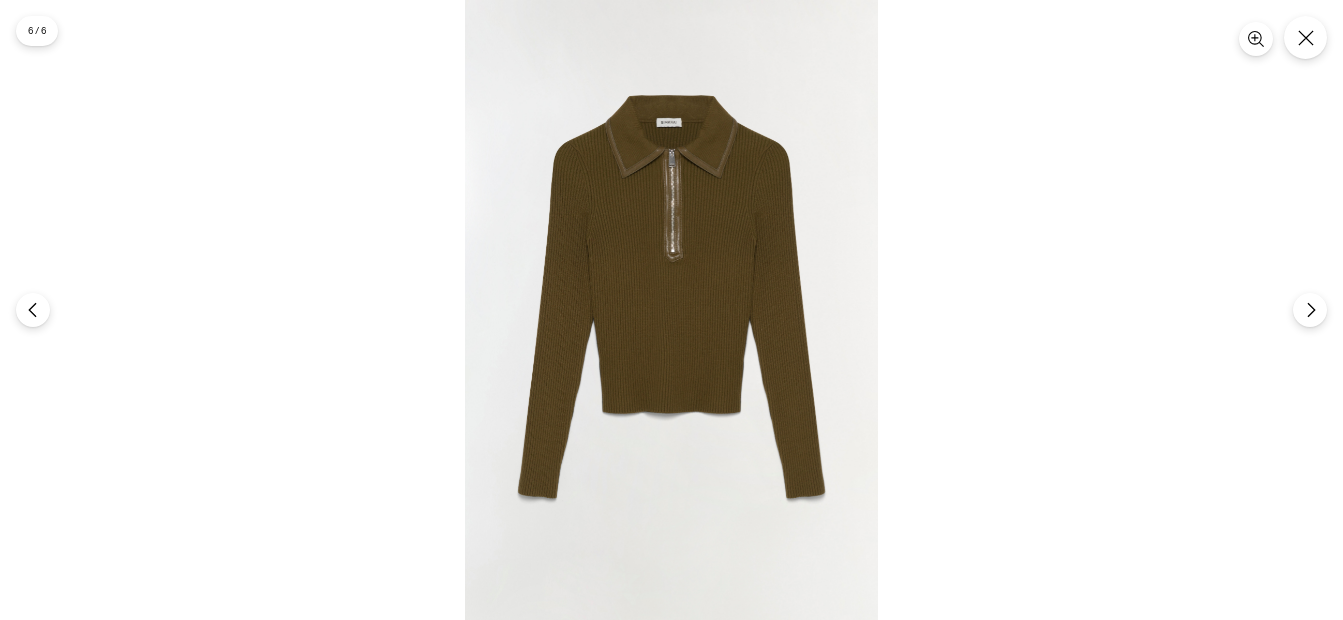 scroll, scrollTop: 1232, scrollLeft: 0, axis: vertical 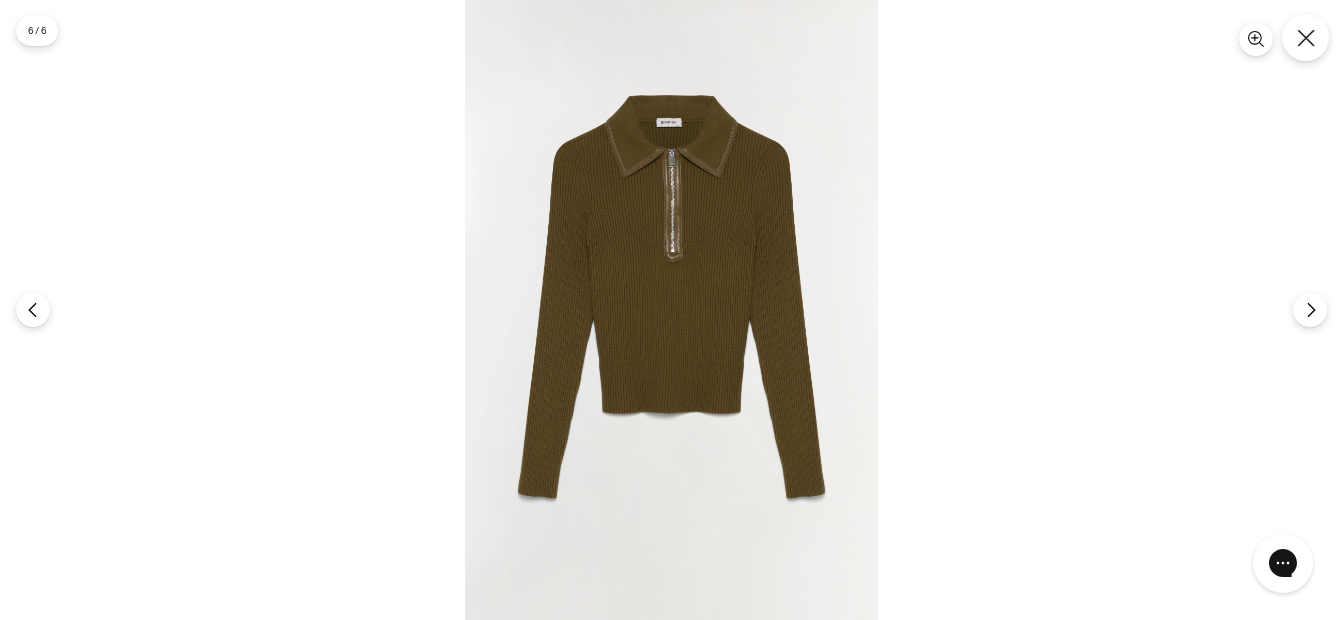 click 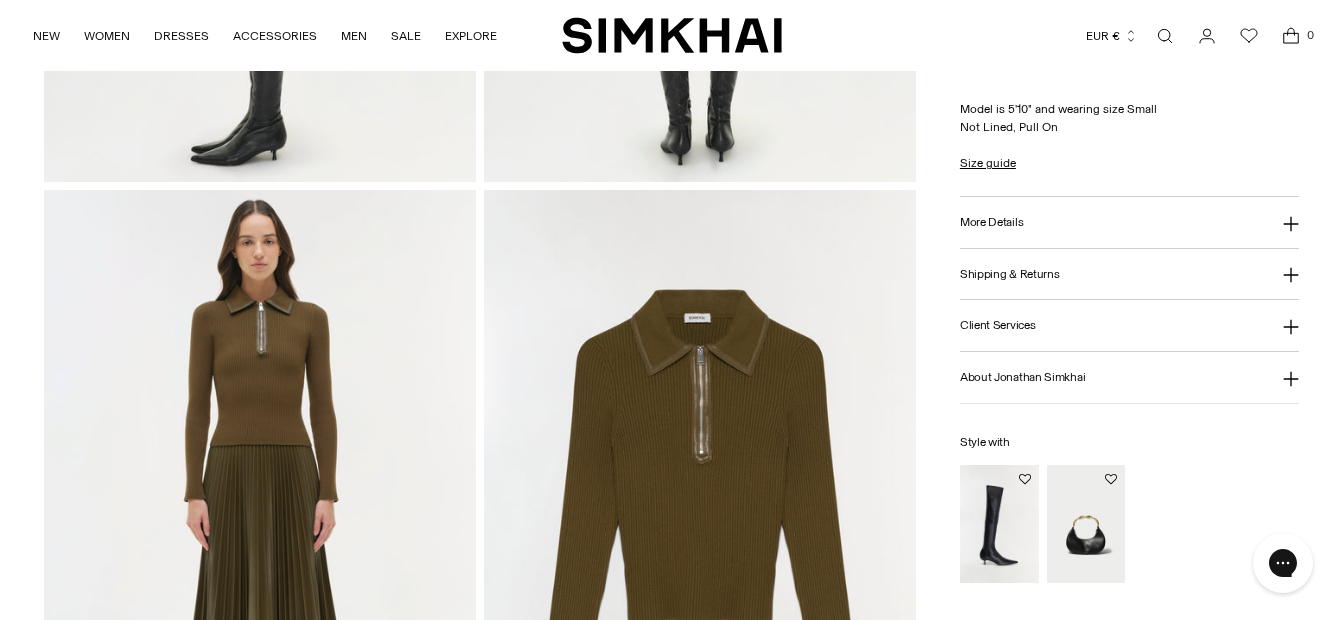 scroll, scrollTop: 521, scrollLeft: 0, axis: vertical 